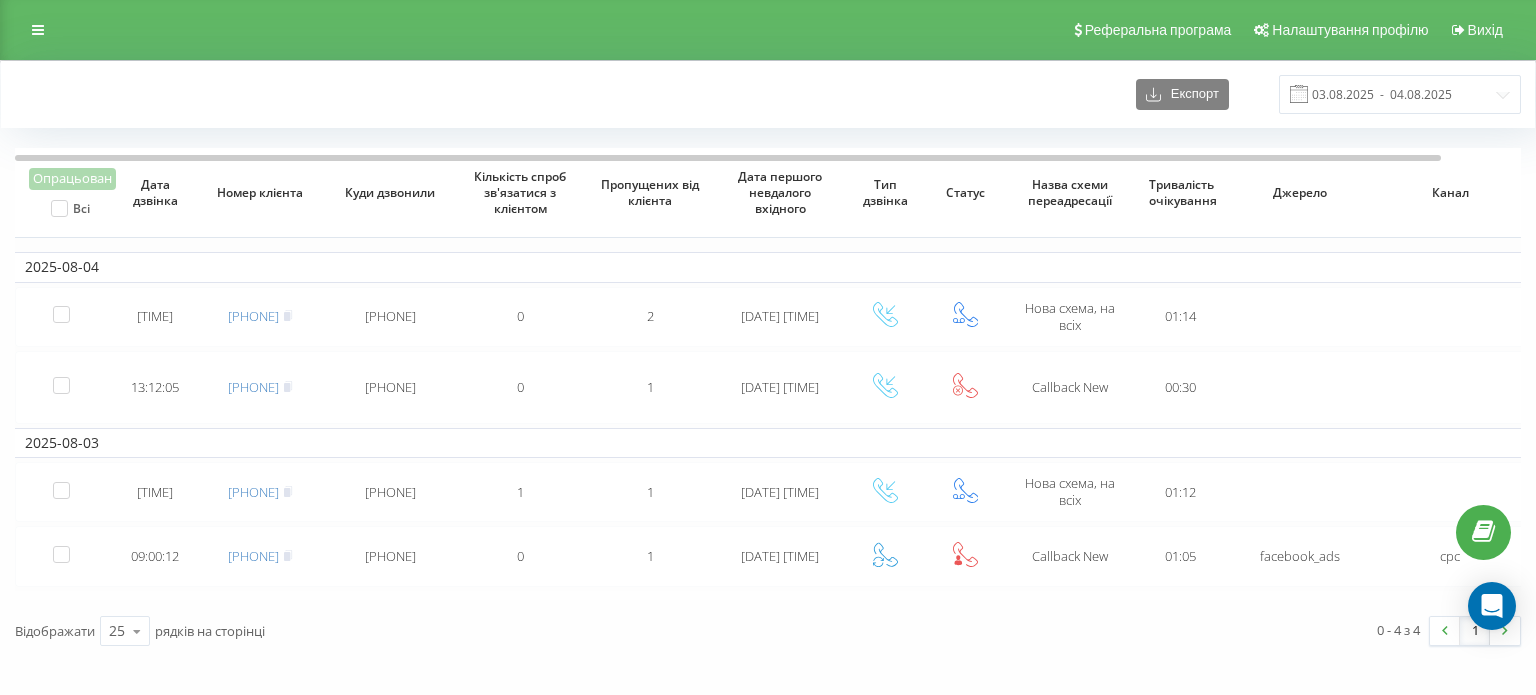 scroll, scrollTop: 0, scrollLeft: 0, axis: both 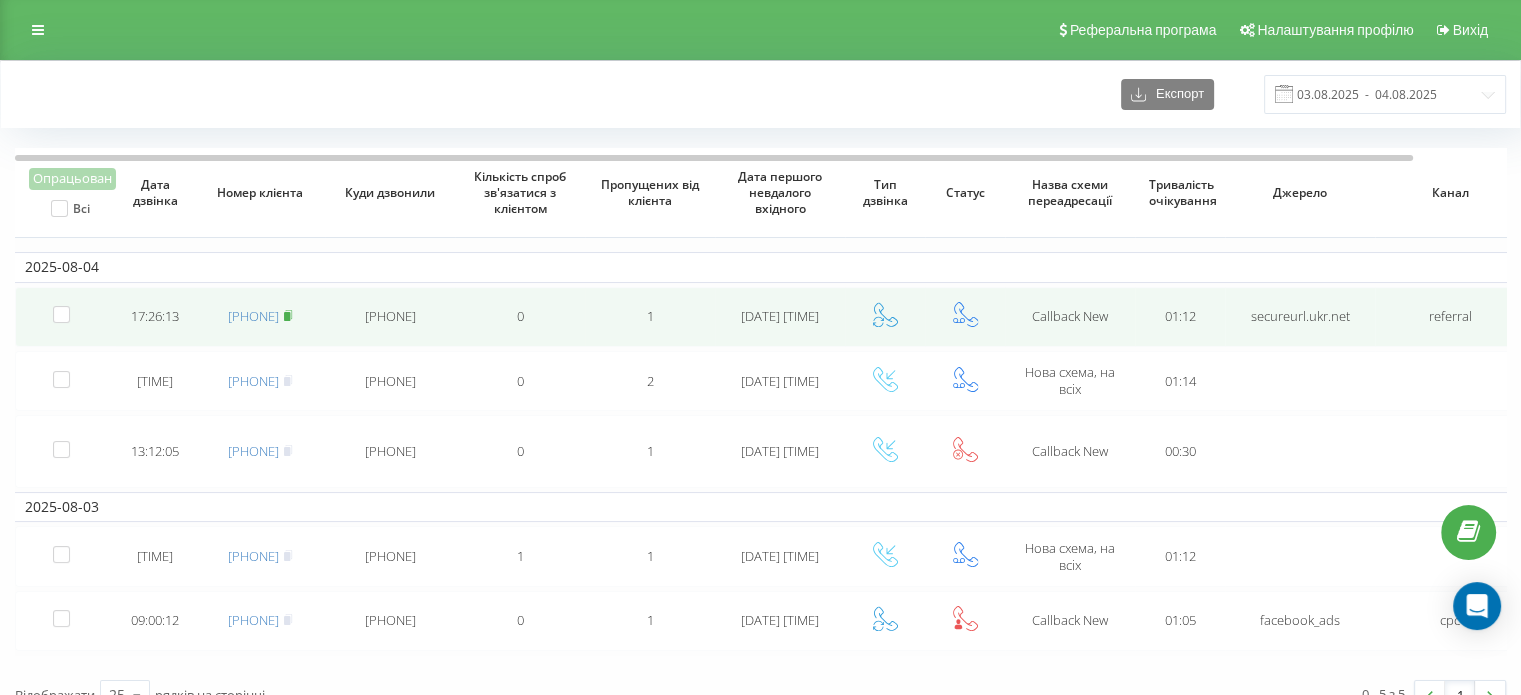 click 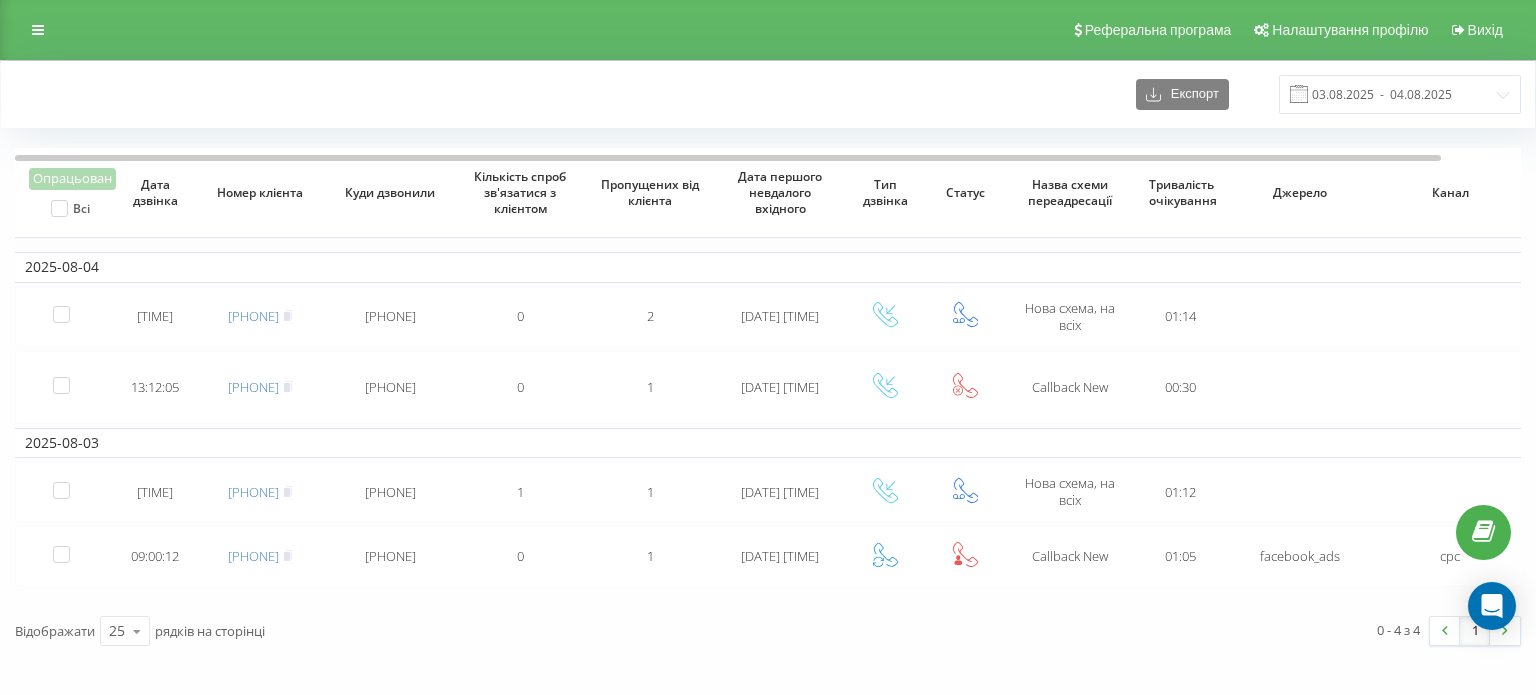 scroll, scrollTop: 0, scrollLeft: 0, axis: both 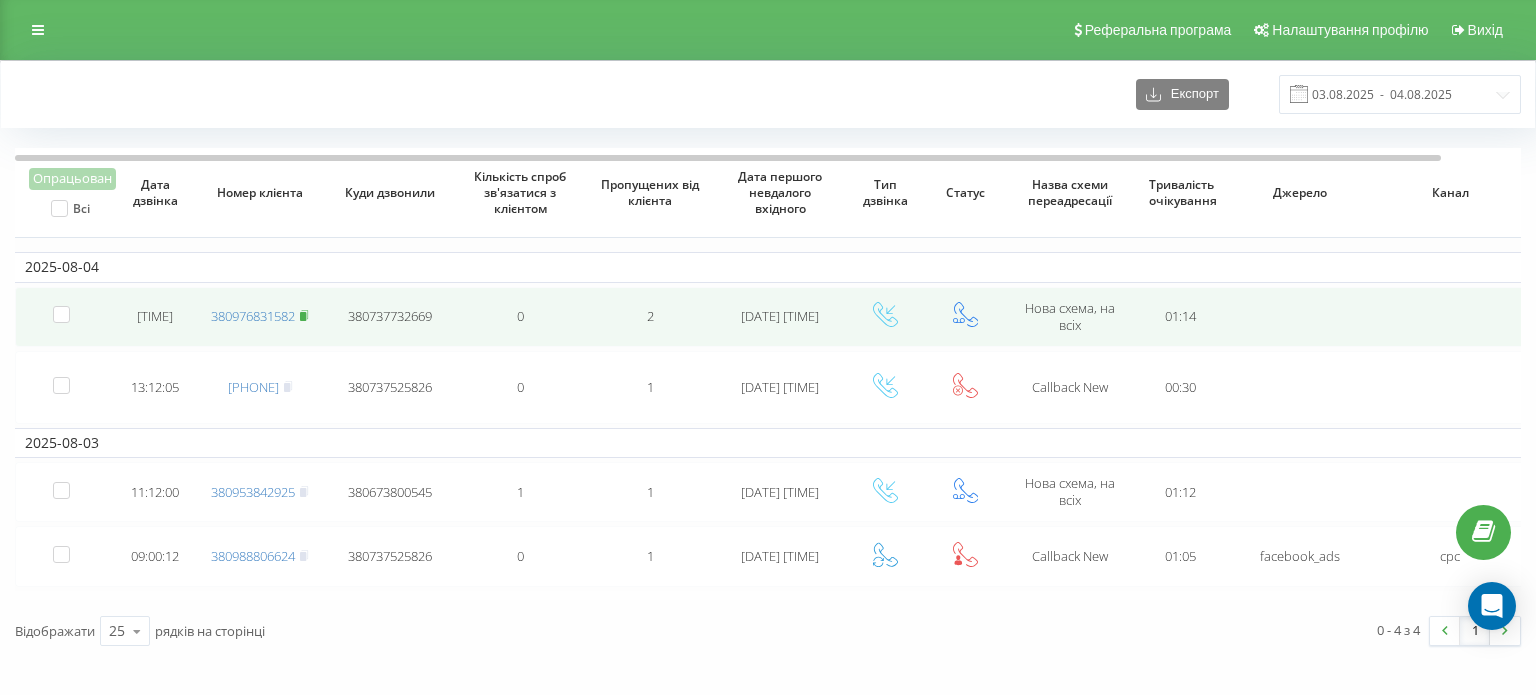 click 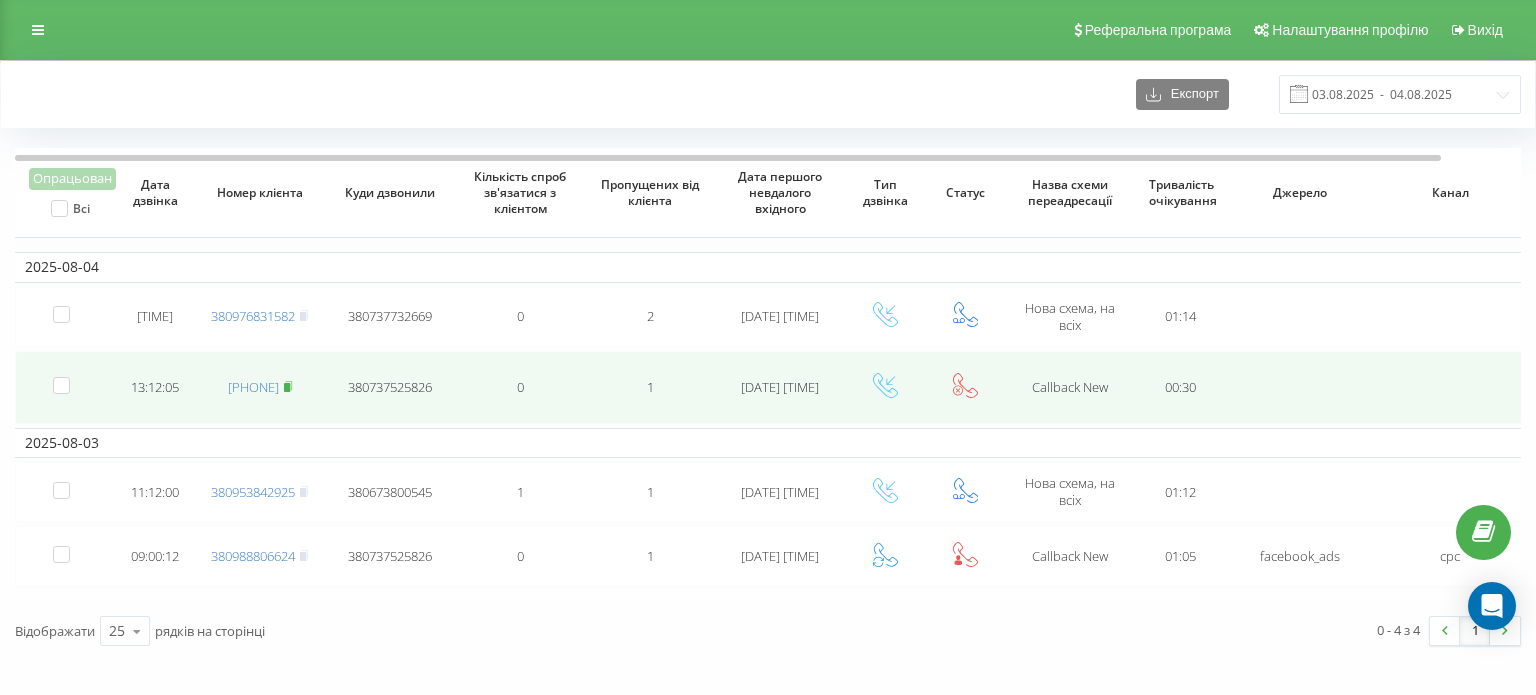 click 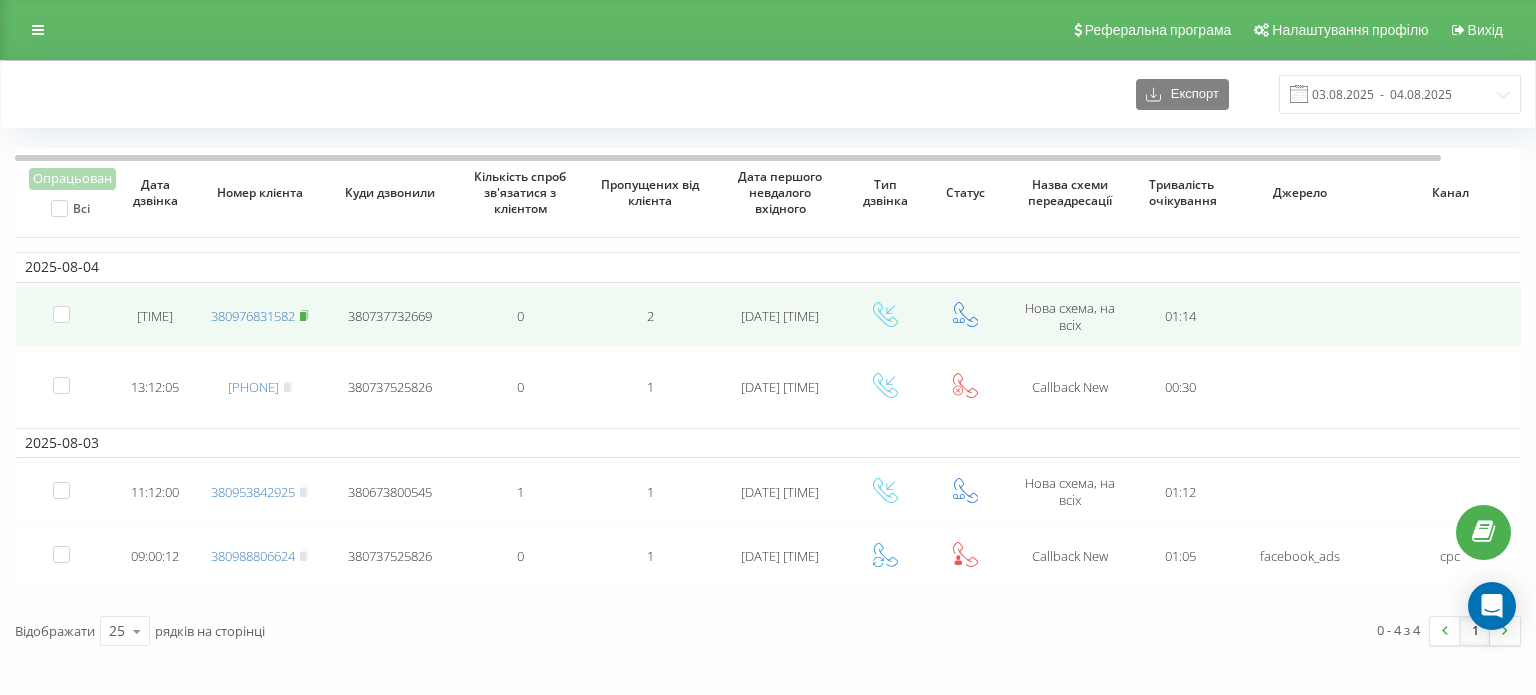 click 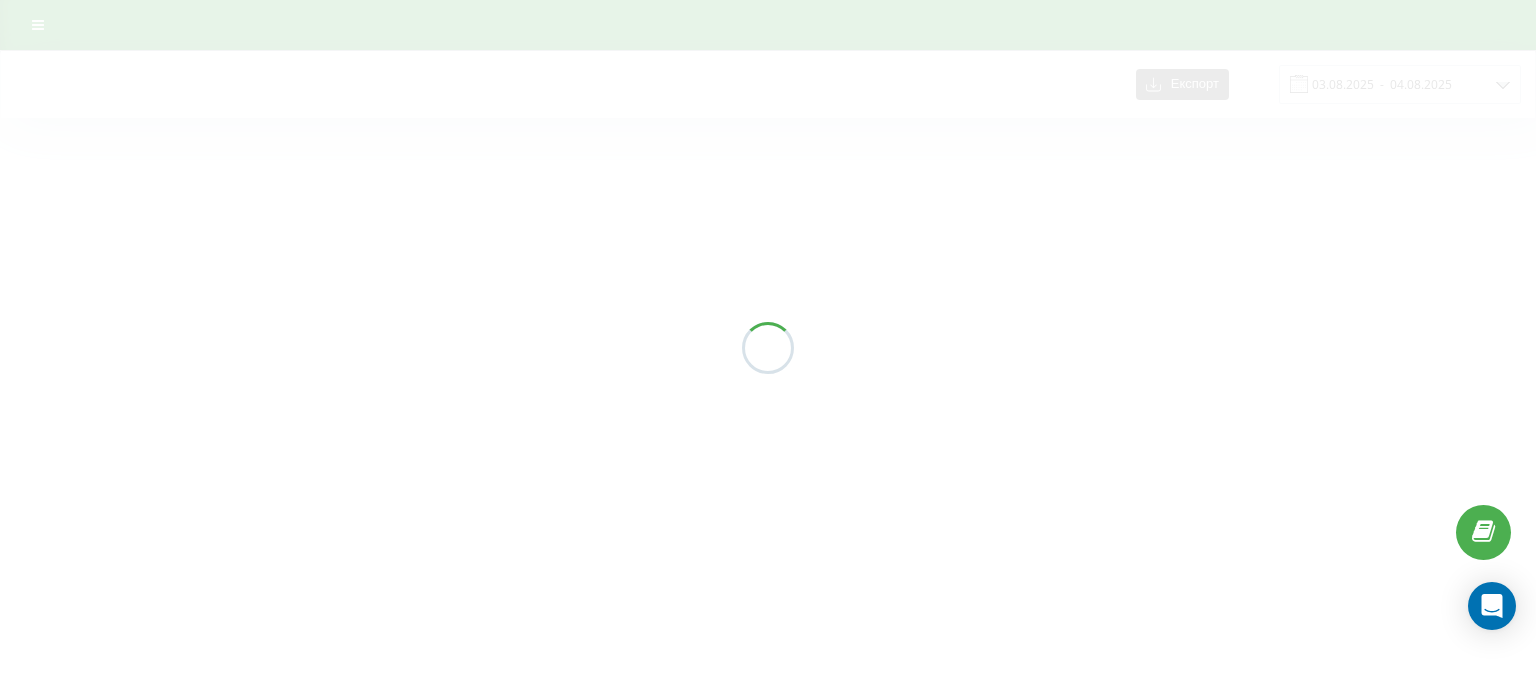 scroll, scrollTop: 0, scrollLeft: 0, axis: both 